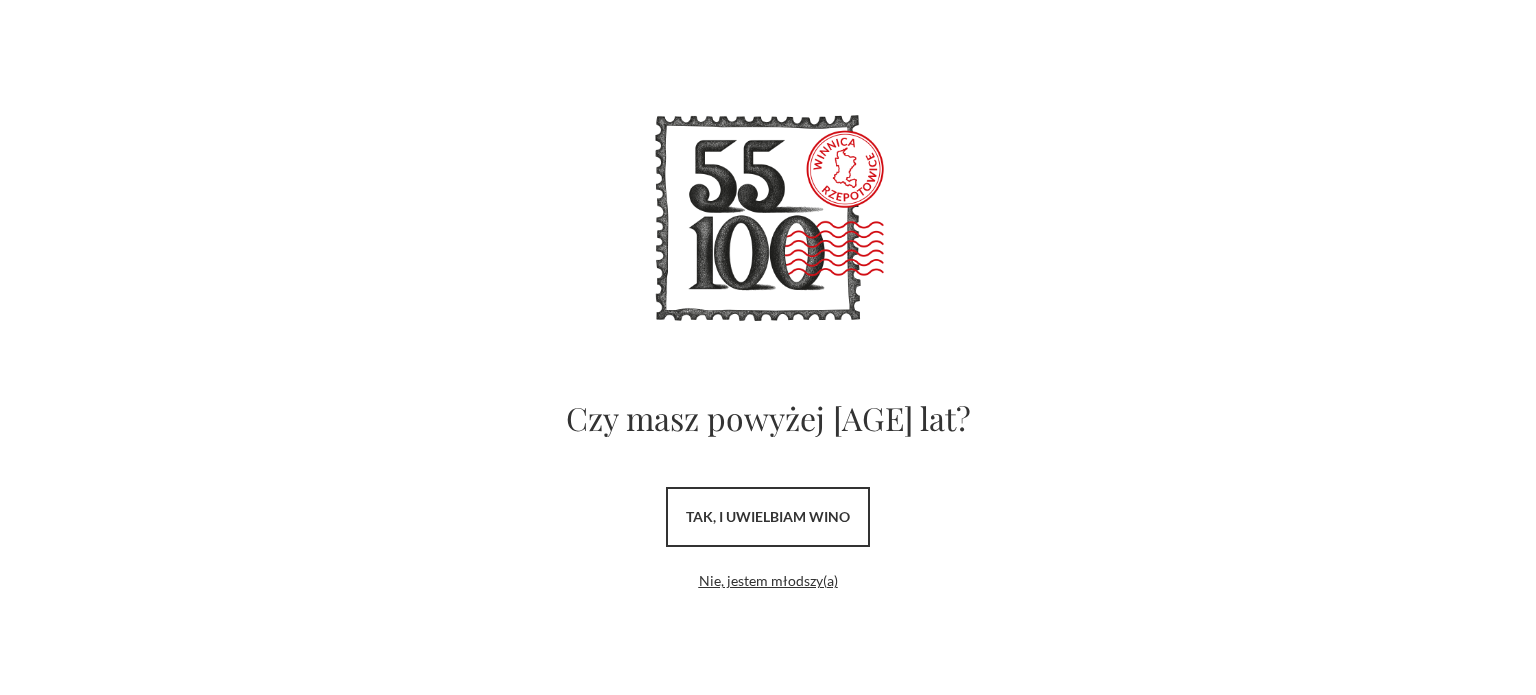 scroll, scrollTop: 0, scrollLeft: 0, axis: both 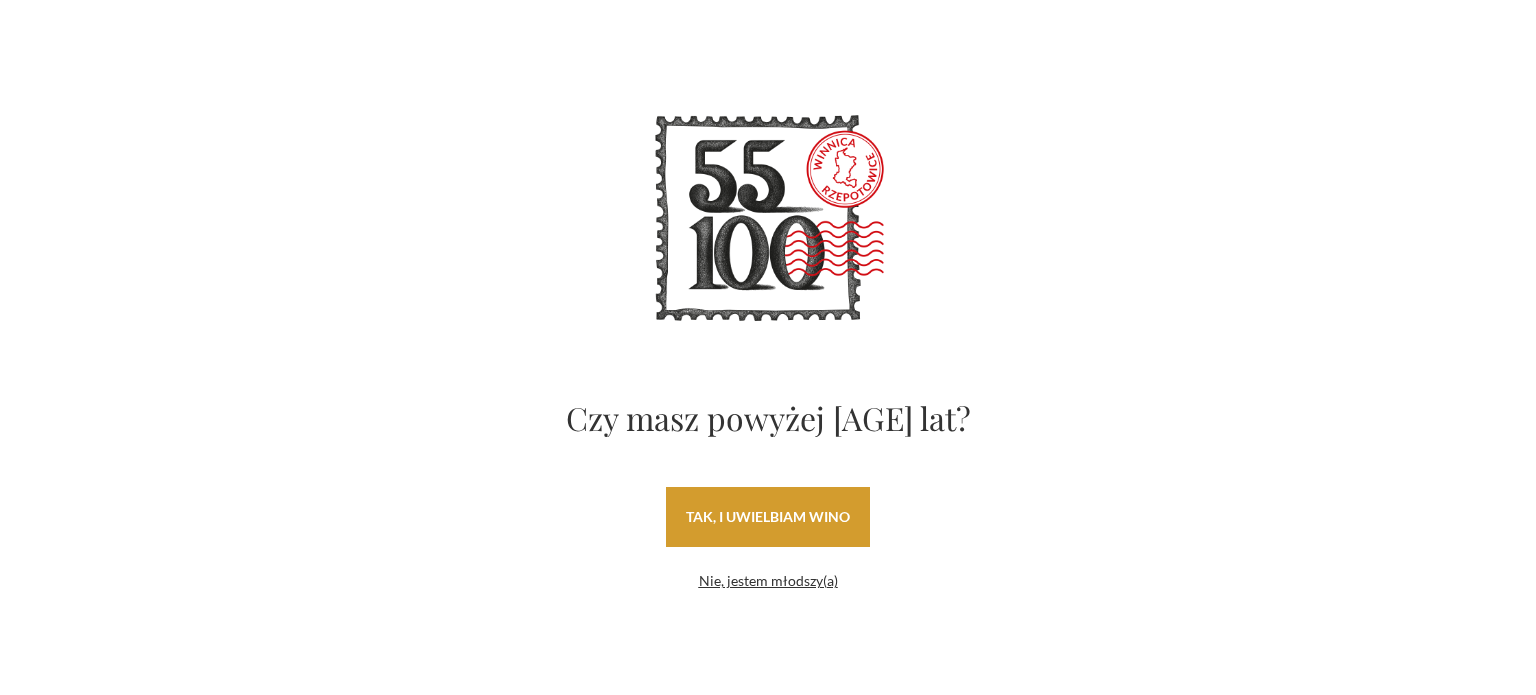click on "tak, i uwielbiam wino" at bounding box center [768, 517] 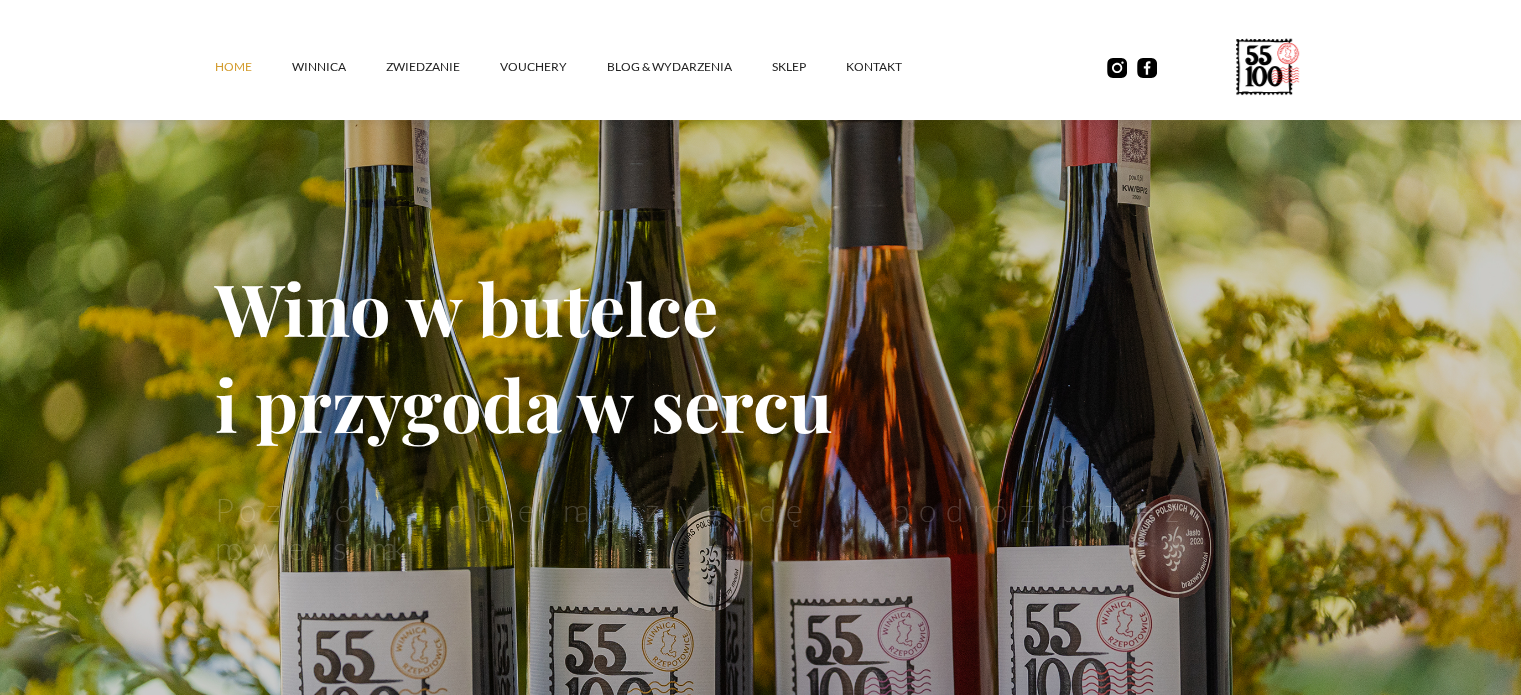 scroll, scrollTop: 0, scrollLeft: 0, axis: both 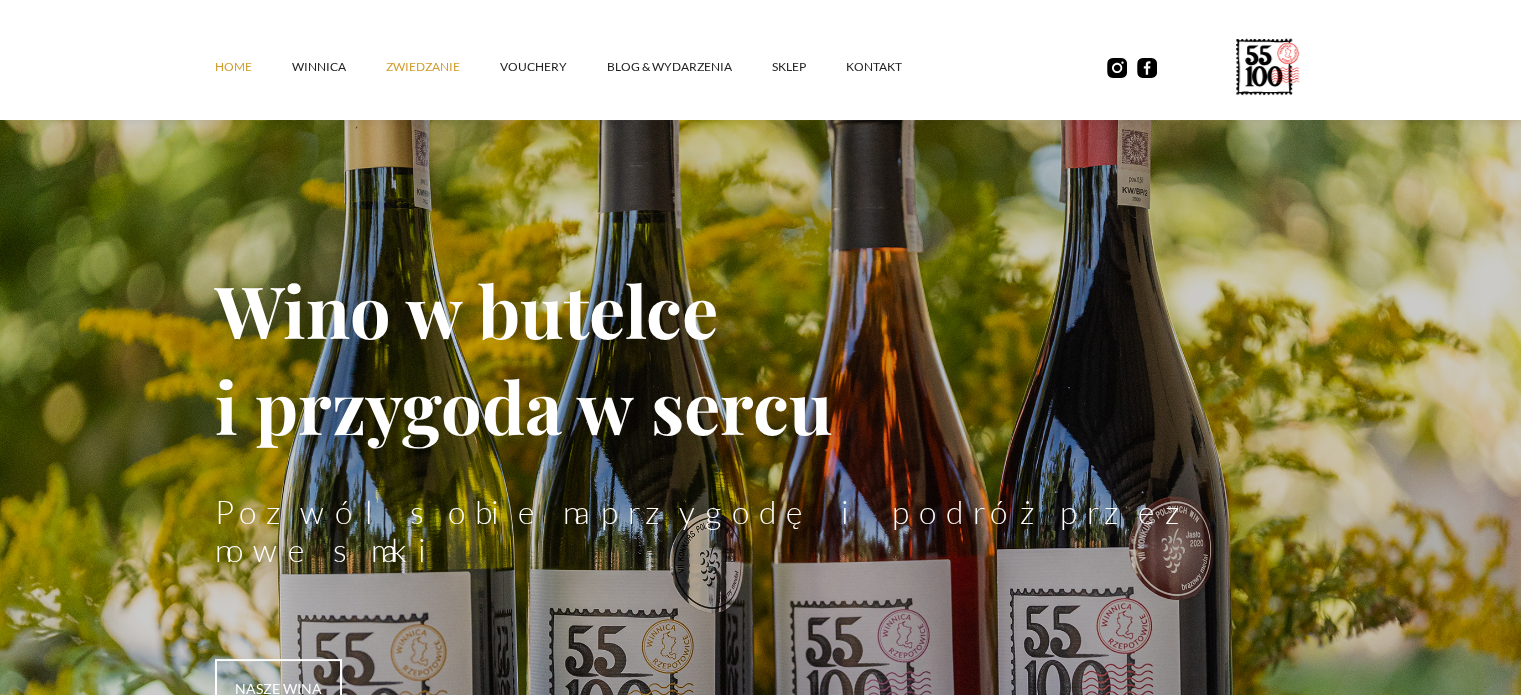 click on "ZWIEDZANIE" at bounding box center (443, 67) 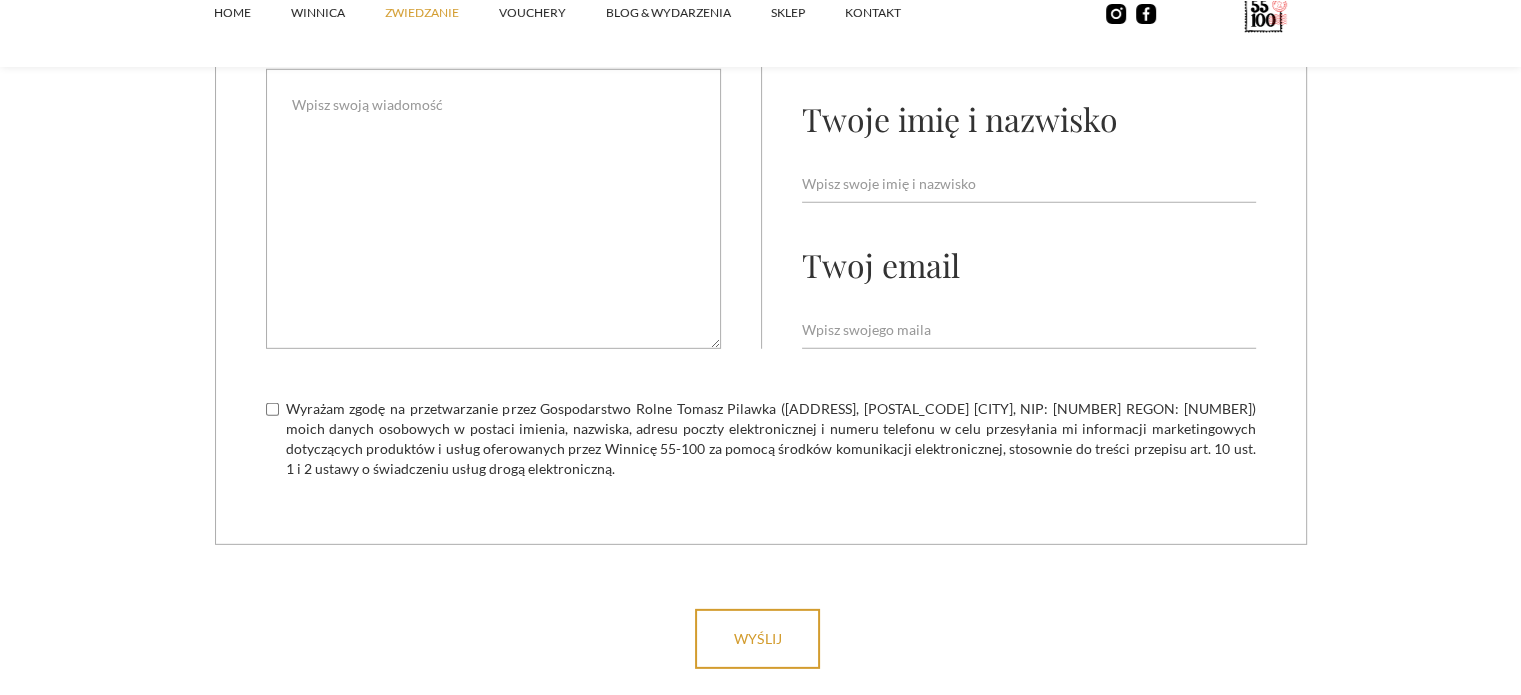 scroll, scrollTop: 5956, scrollLeft: 0, axis: vertical 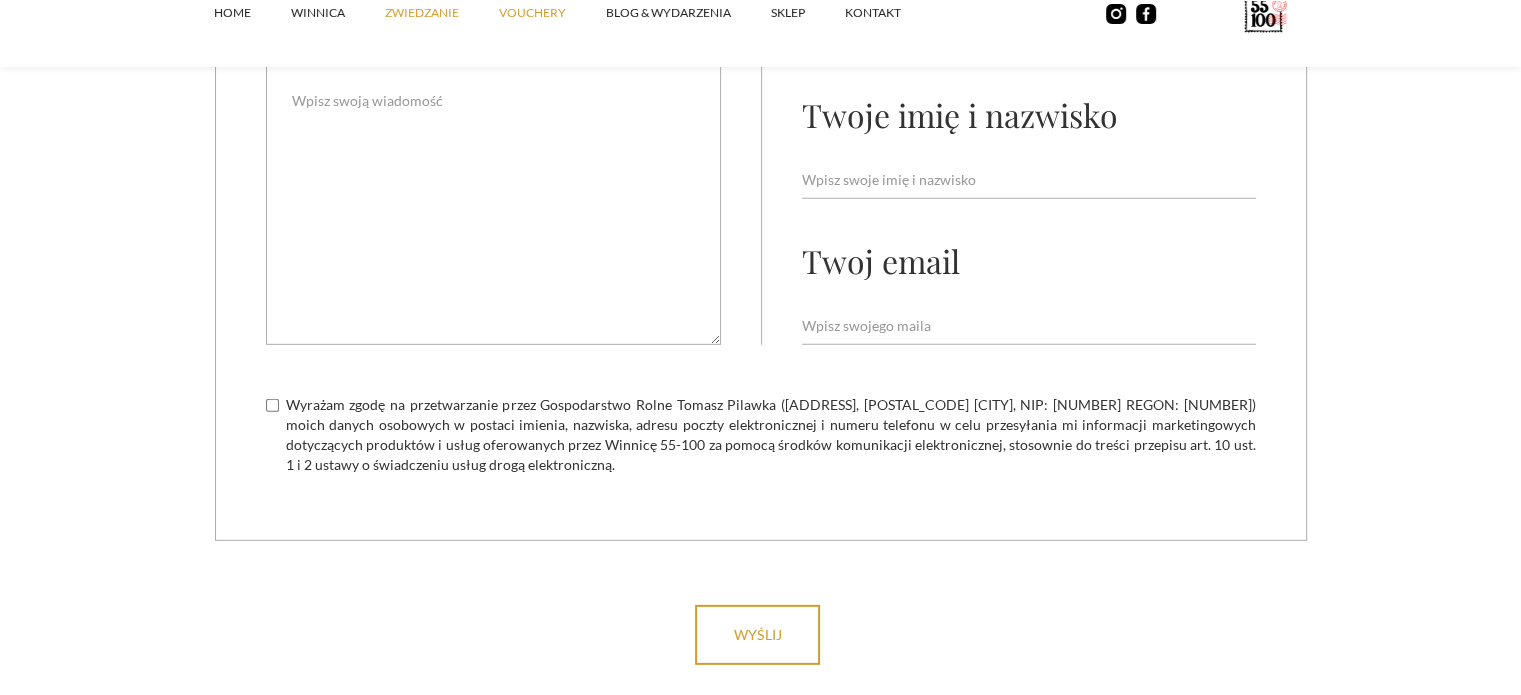 click on "vouchery" at bounding box center (552, 13) 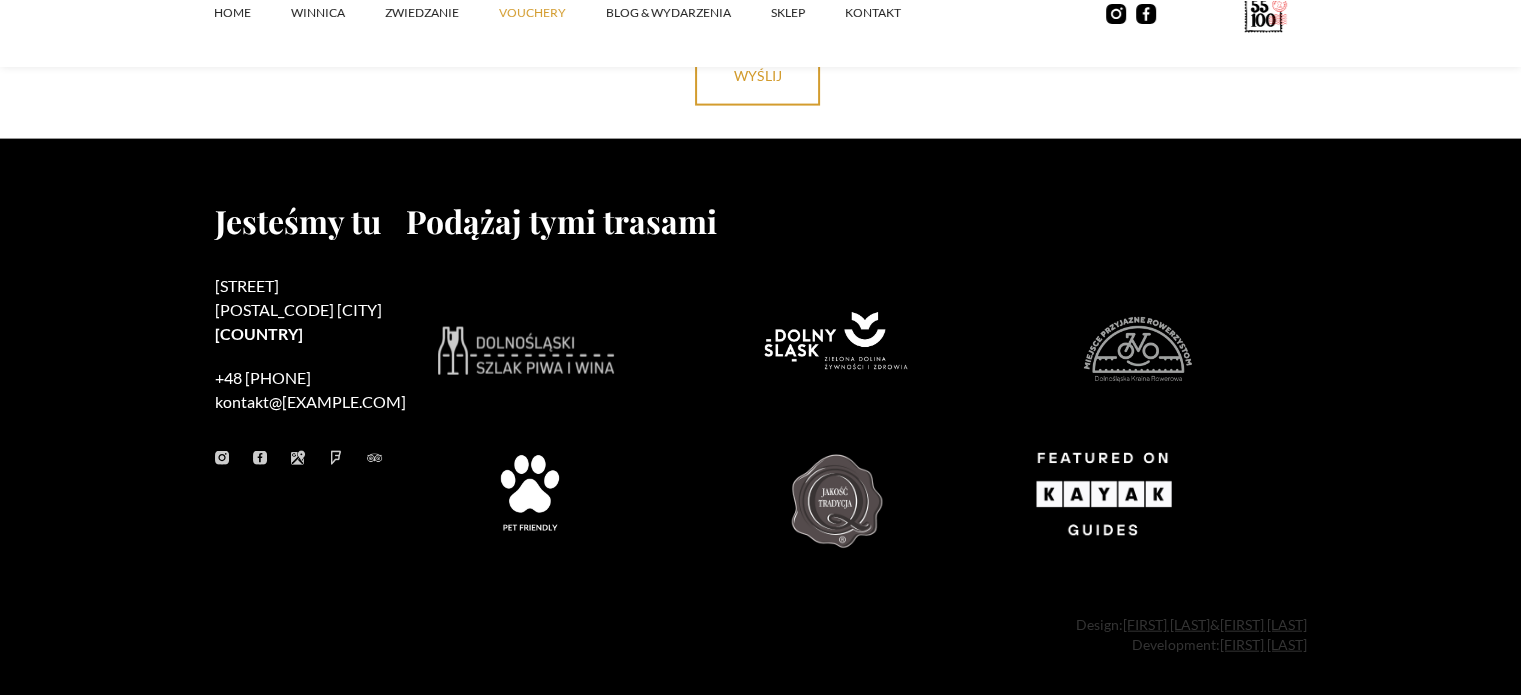 scroll, scrollTop: 4548, scrollLeft: 0, axis: vertical 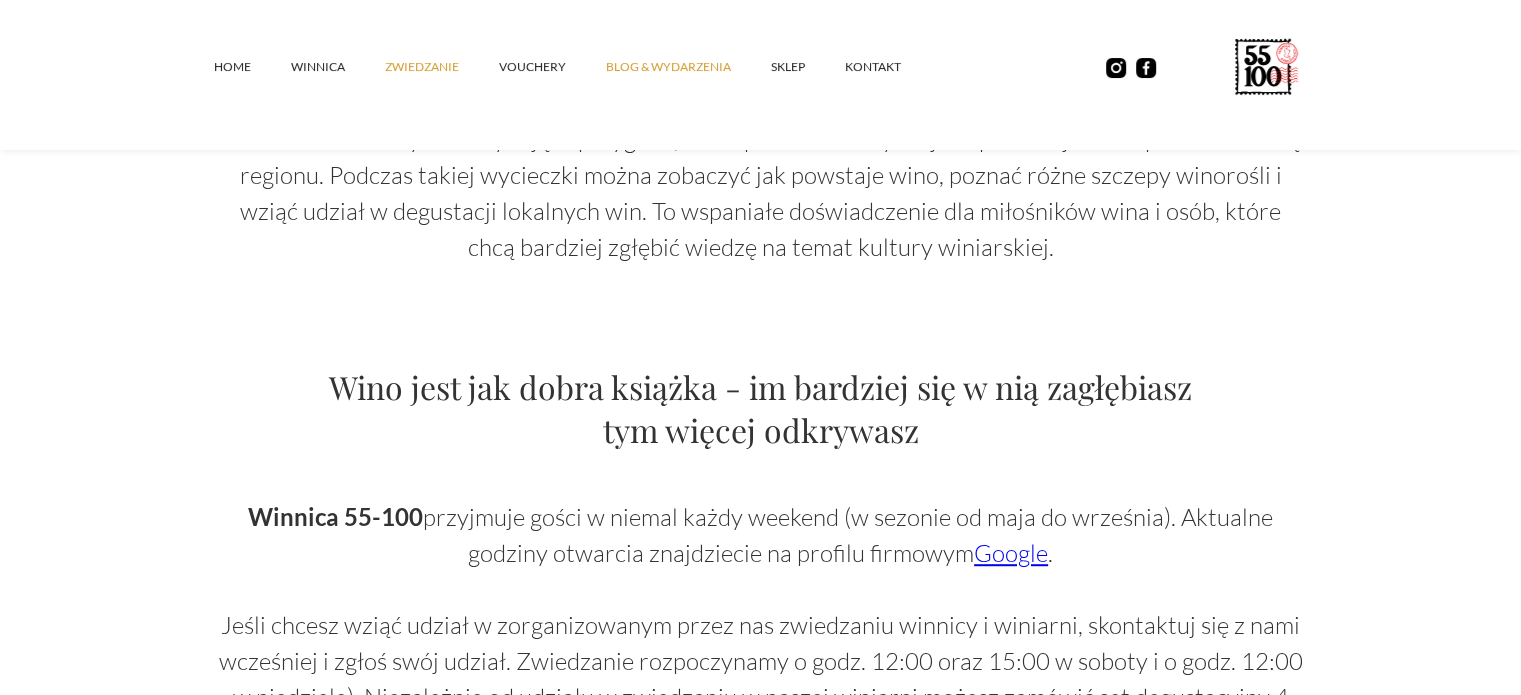 click on "Blog & Wydarzenia" at bounding box center [688, 67] 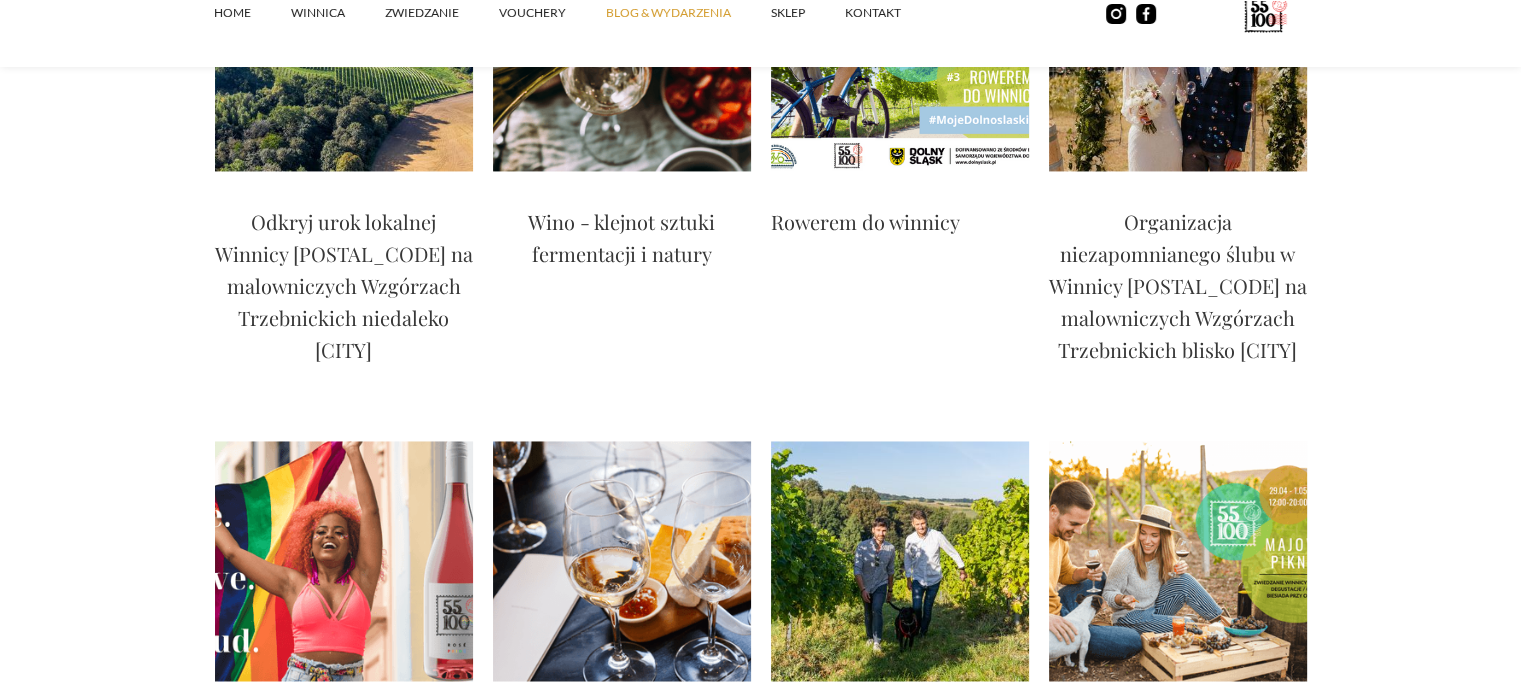 scroll, scrollTop: 3148, scrollLeft: 0, axis: vertical 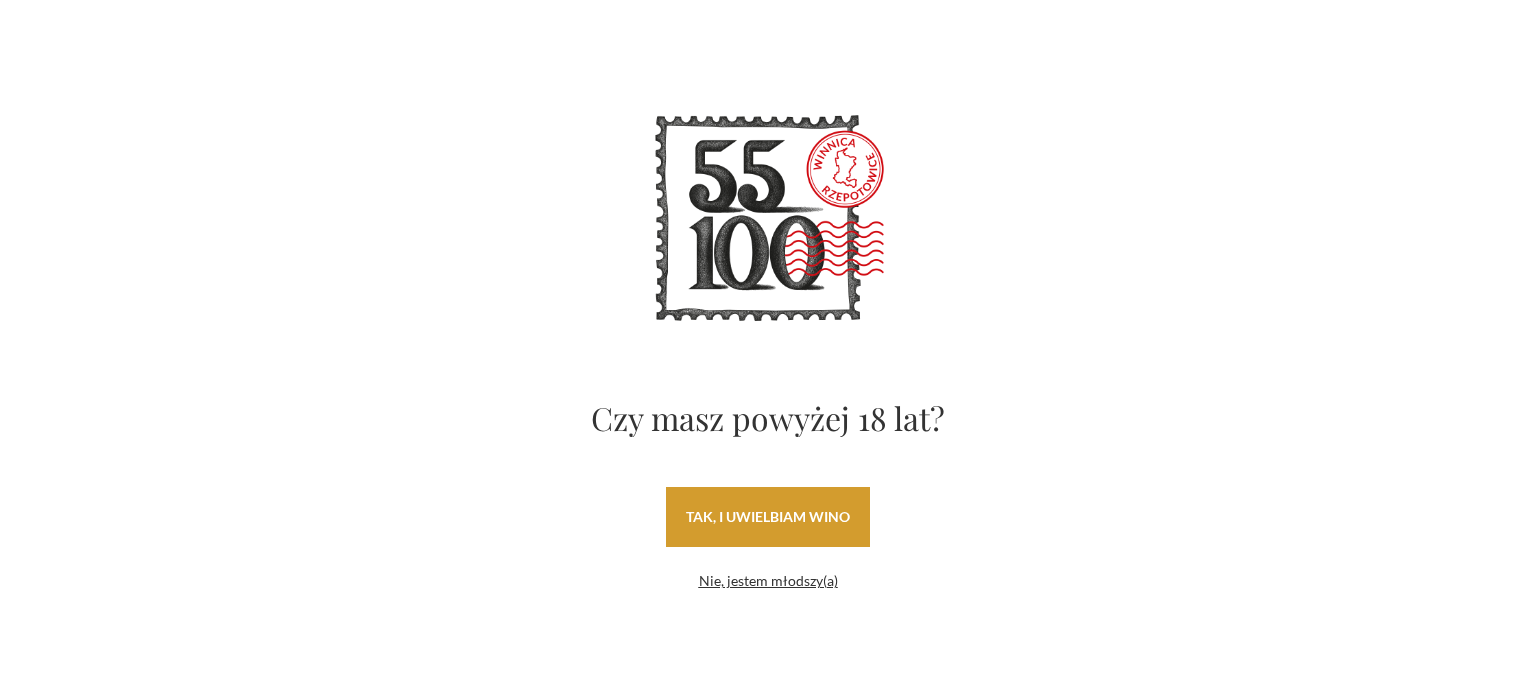 click on "tak, i uwielbiam wino" at bounding box center [768, 517] 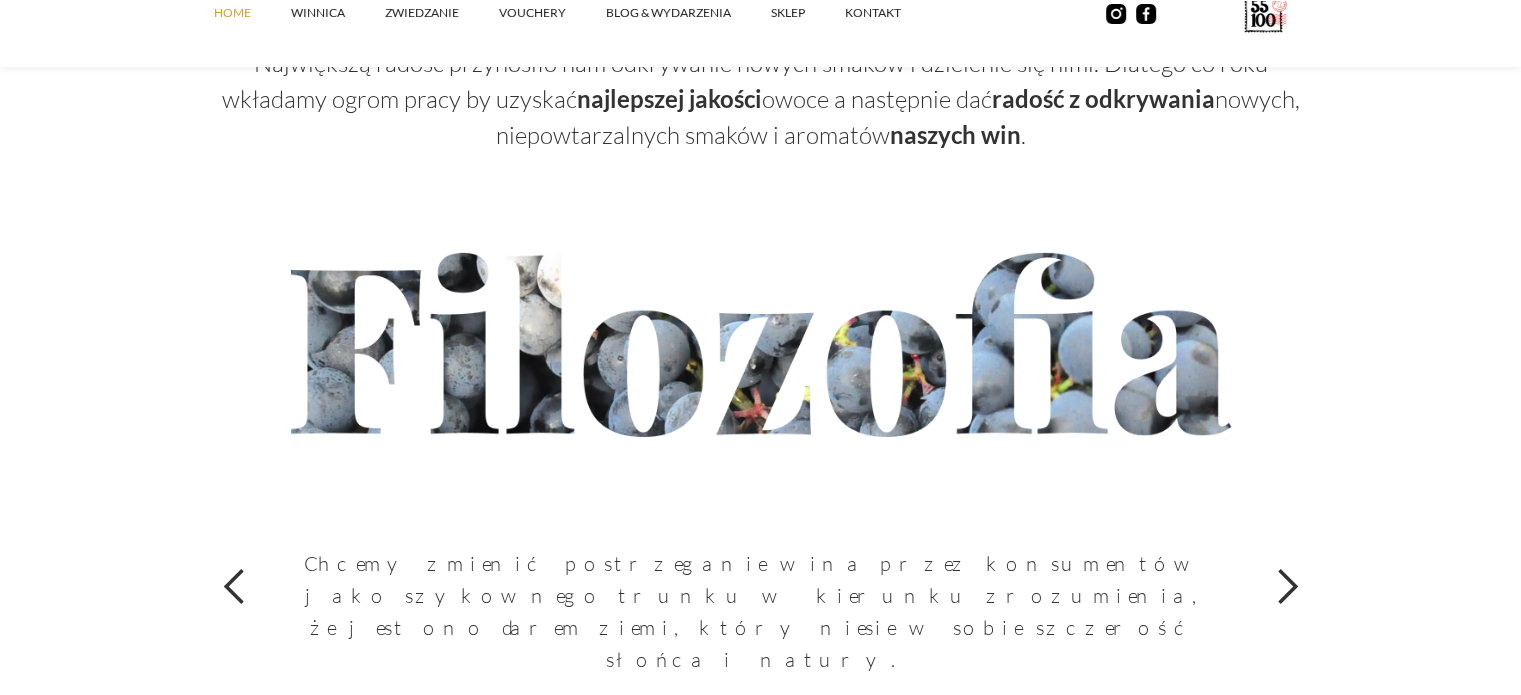 scroll, scrollTop: 6694, scrollLeft: 0, axis: vertical 